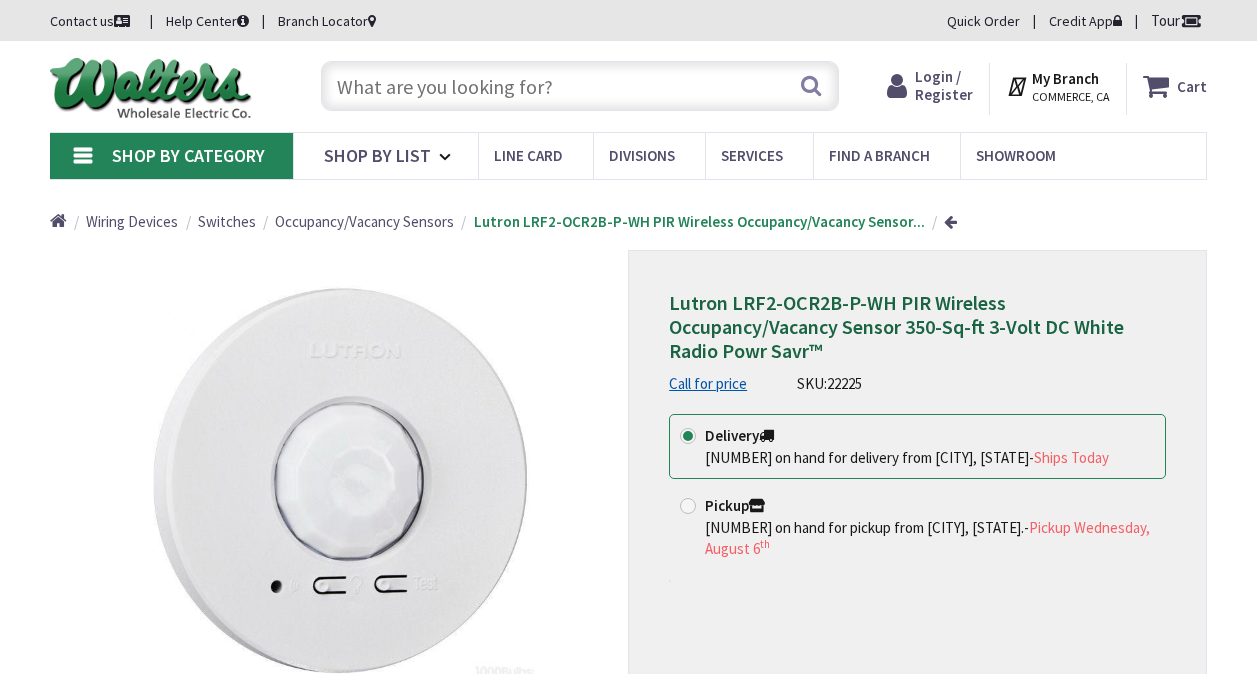 scroll, scrollTop: 0, scrollLeft: 0, axis: both 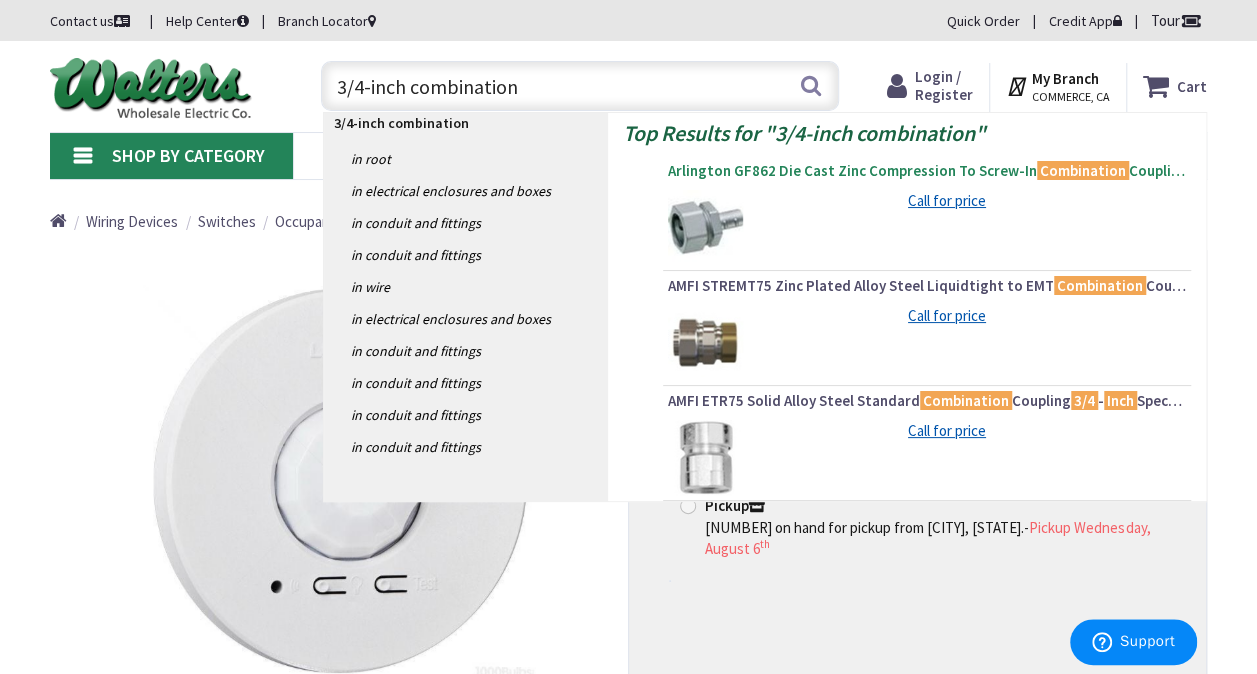 type on "3/4-inch combination" 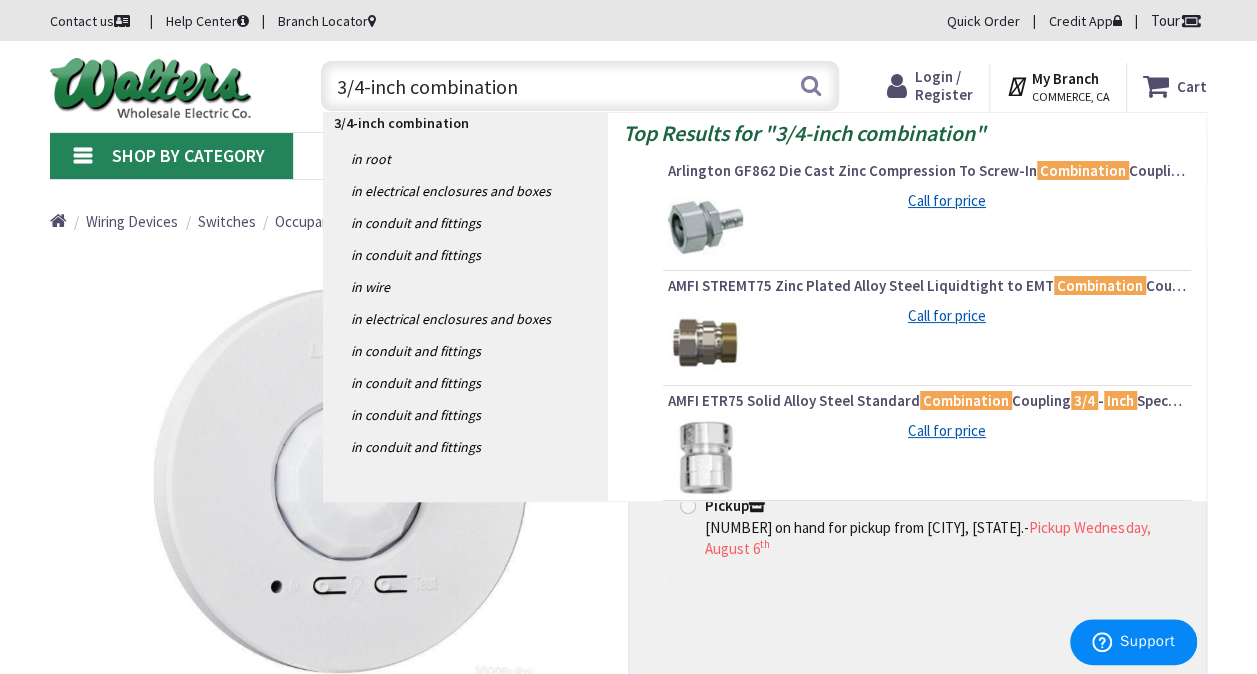click on "Arlington GF862 Die Cast Zinc Compression To Screw-In  Combination  Coupling  3/4 - Inch" at bounding box center (927, 171) 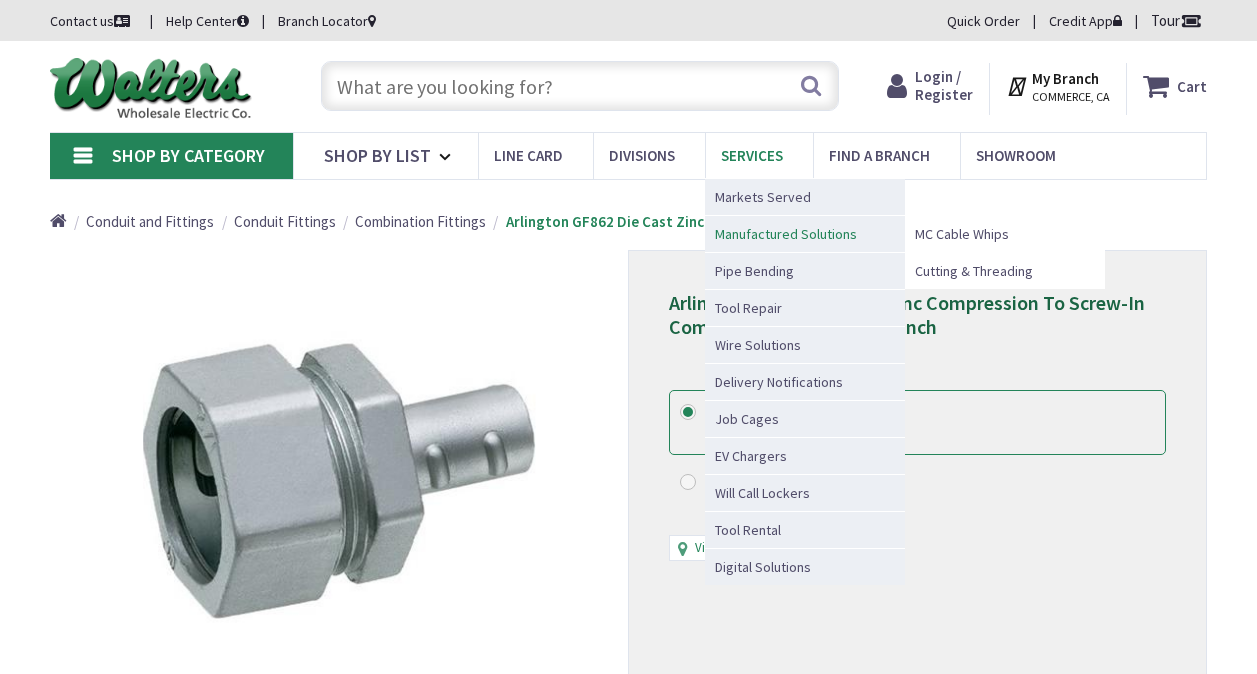 scroll, scrollTop: 0, scrollLeft: 0, axis: both 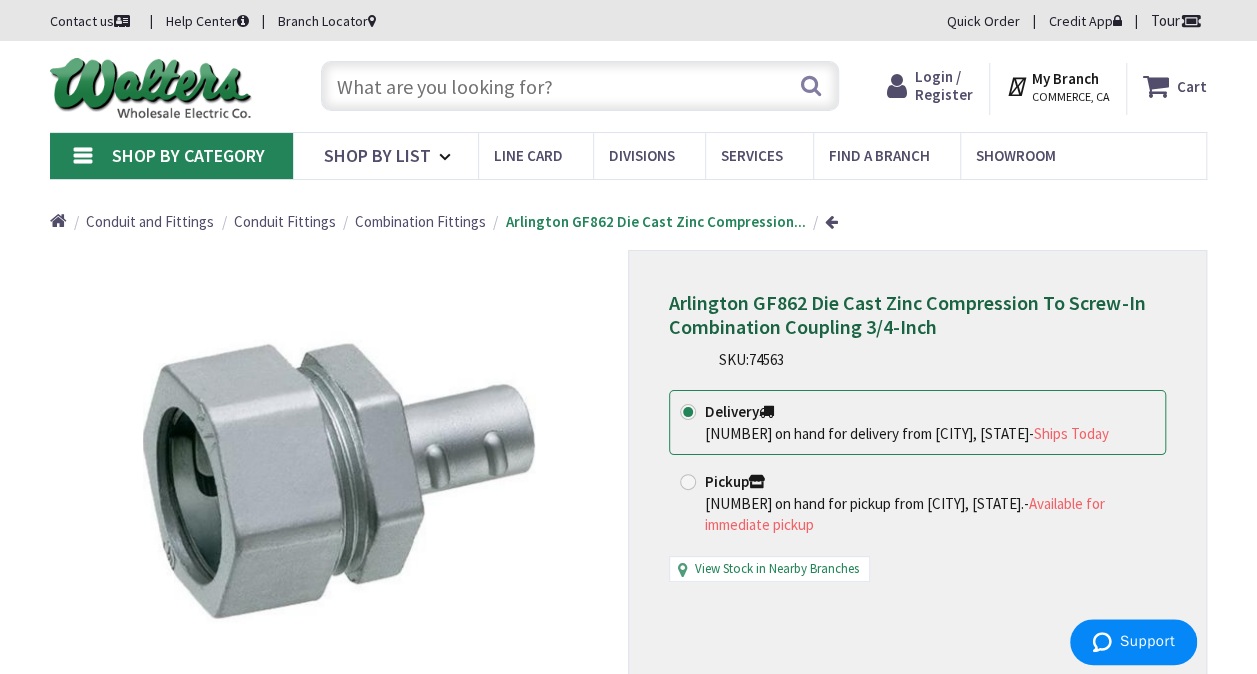 type on "N Spring St, [CITY], [STATE], USA" 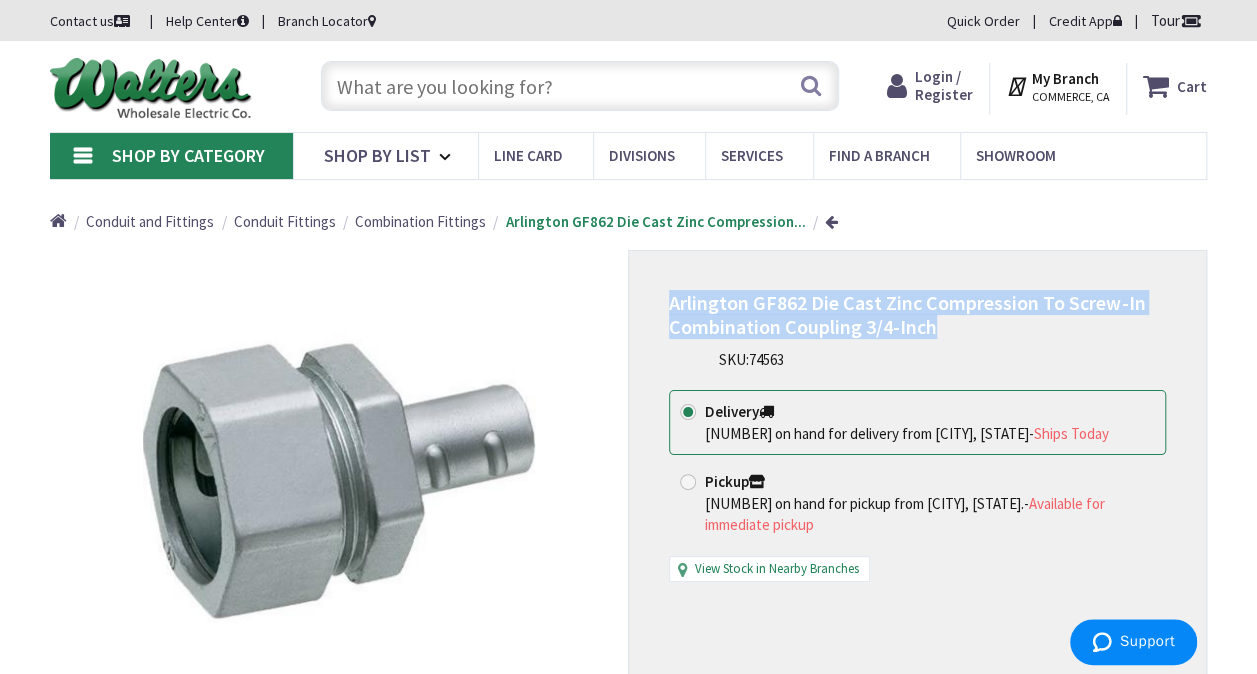 drag, startPoint x: 941, startPoint y: 330, endPoint x: 669, endPoint y: 306, distance: 273.05676 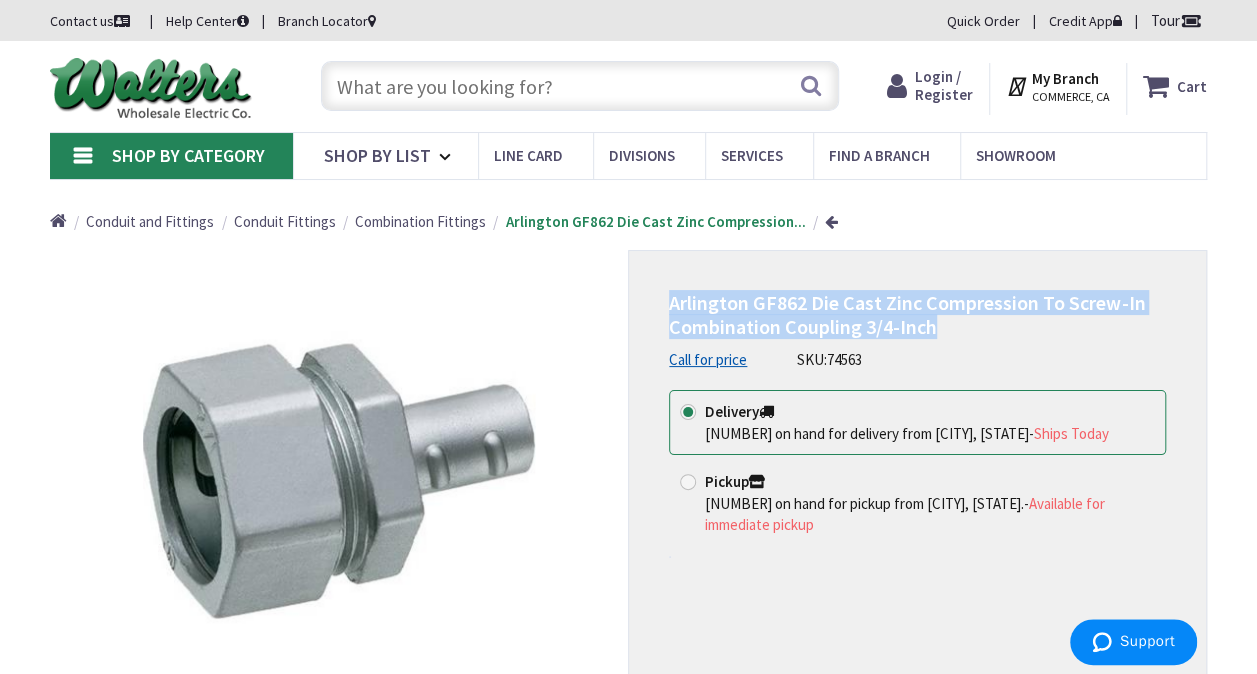 copy on "Arlington GF862 Die Cast Zinc Compression To Screw-In Combination Coupling 3/4-Inch" 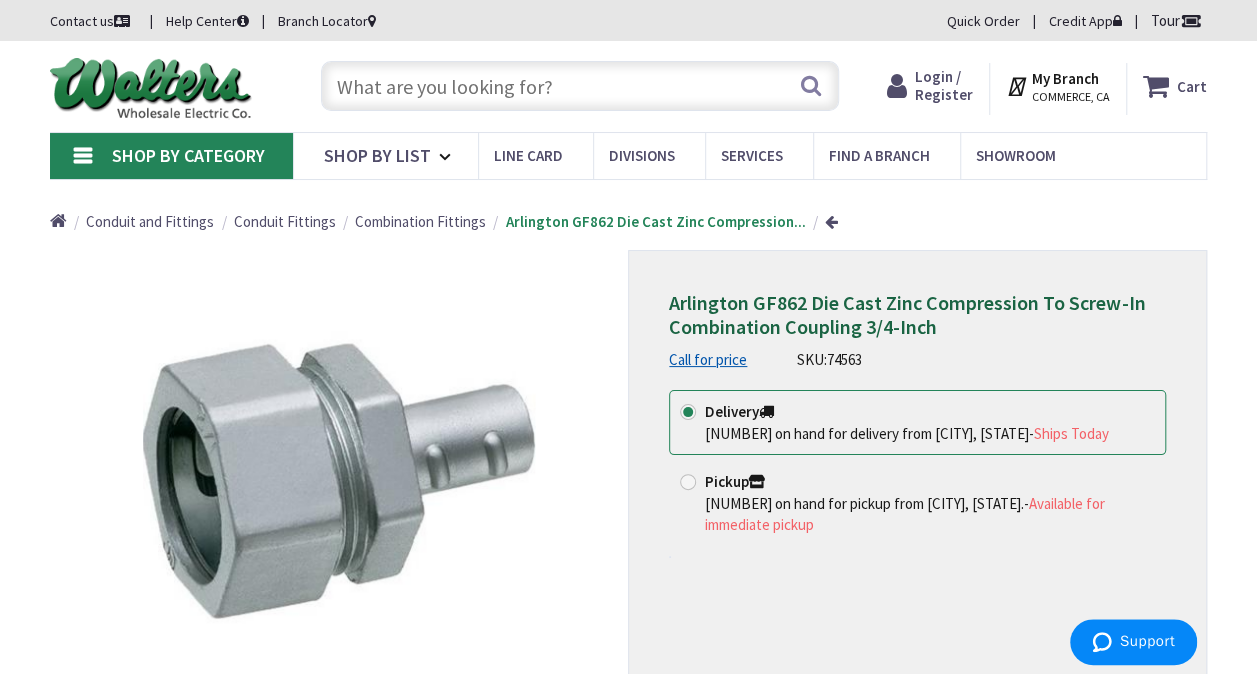 click at bounding box center (580, 86) 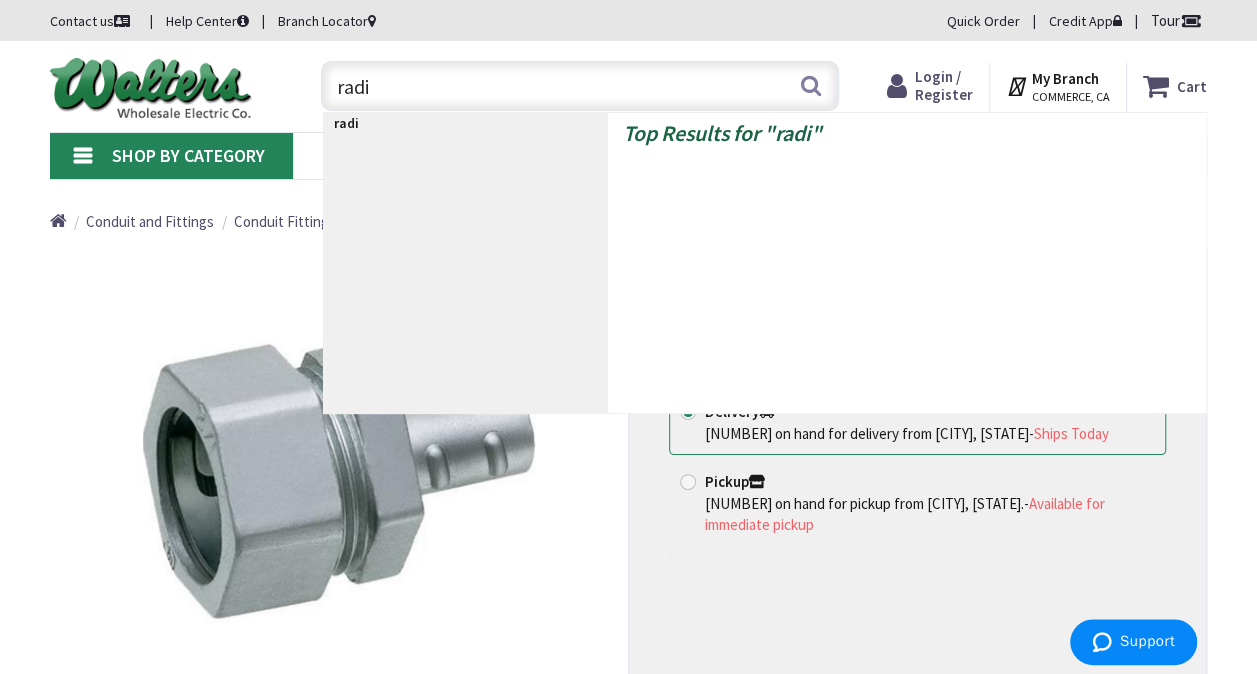 type on "radio" 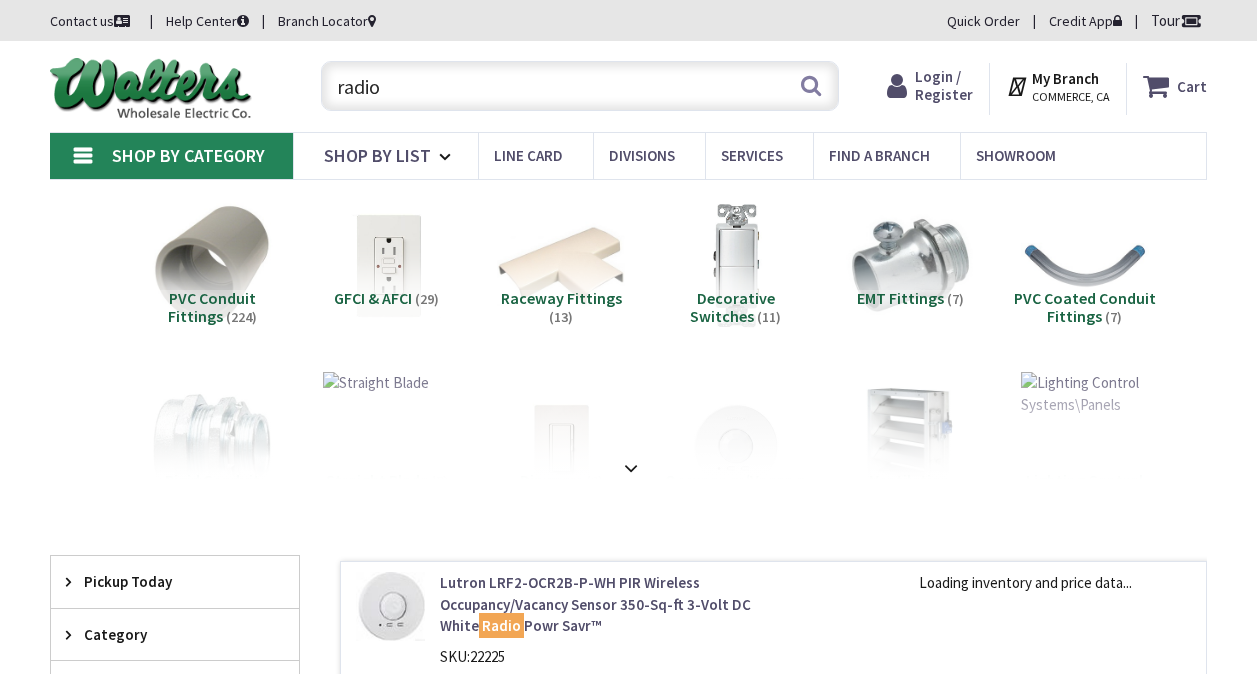 scroll, scrollTop: 0, scrollLeft: 0, axis: both 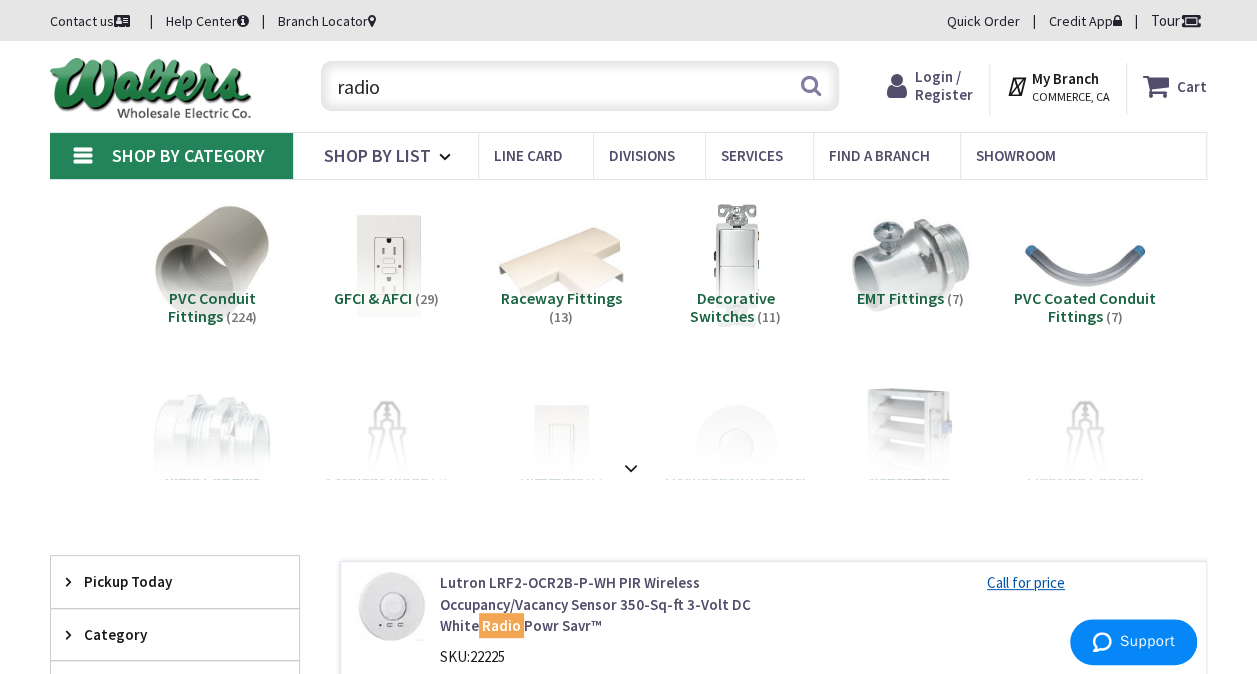 click on "radio" at bounding box center (580, 86) 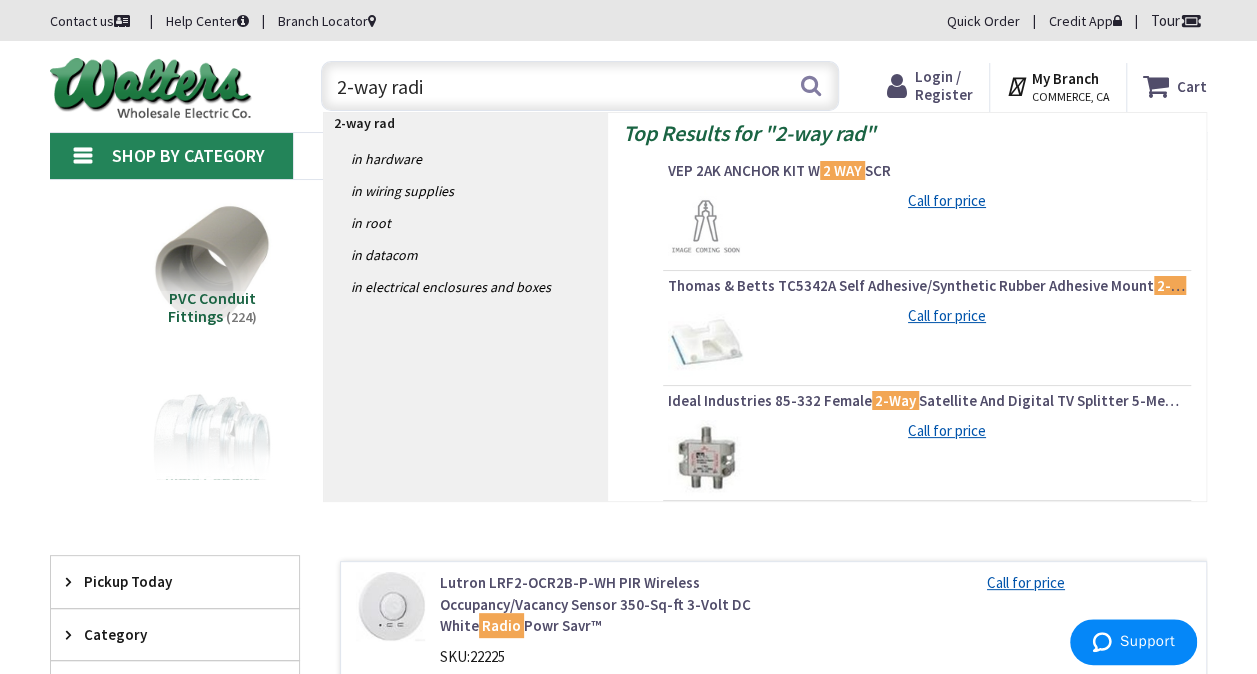 type on "2-way radio" 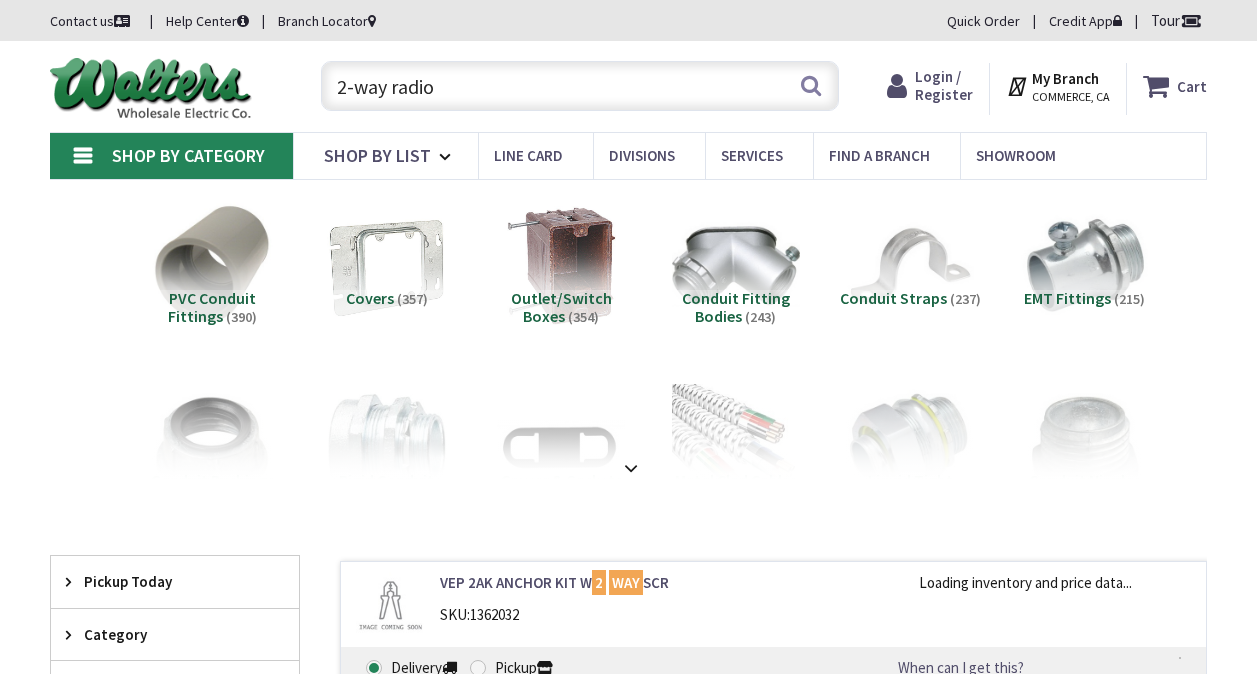 scroll, scrollTop: 0, scrollLeft: 0, axis: both 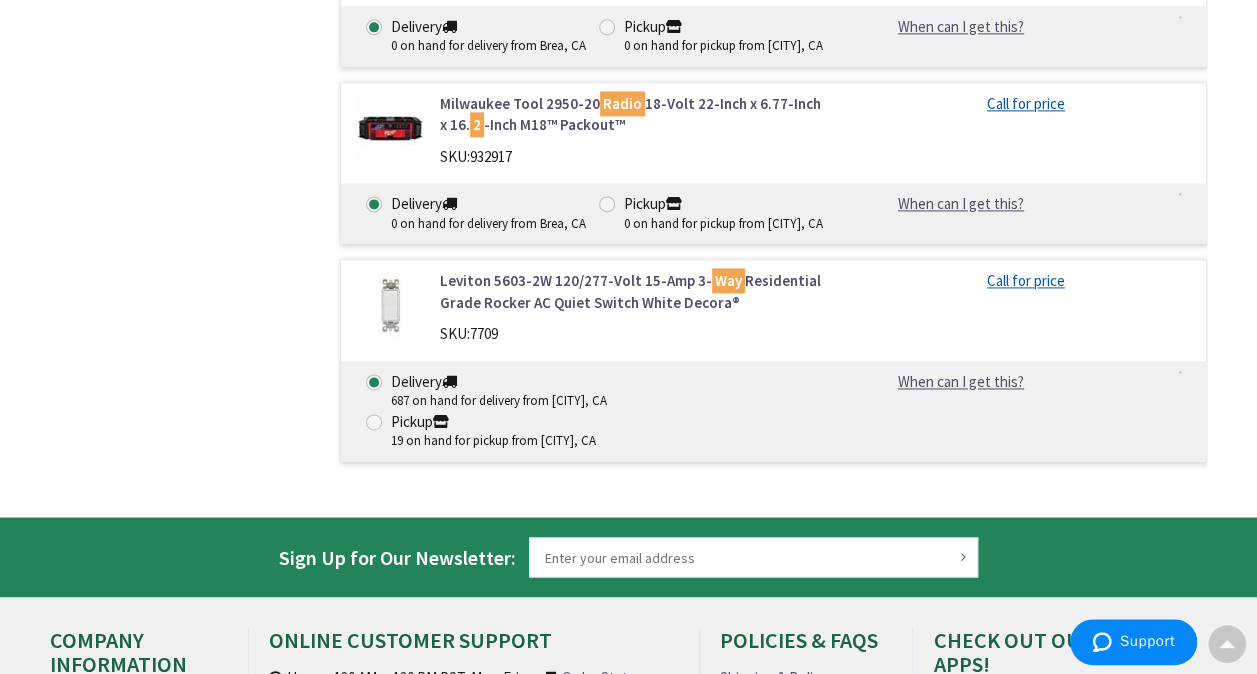 click on "Hubbell Lighting NXBTC Retrofit Bluetooth  Radio  Bridge With Real Time Clock  24 -Volt DC NX Bluetooth®" at bounding box center (635, -63) 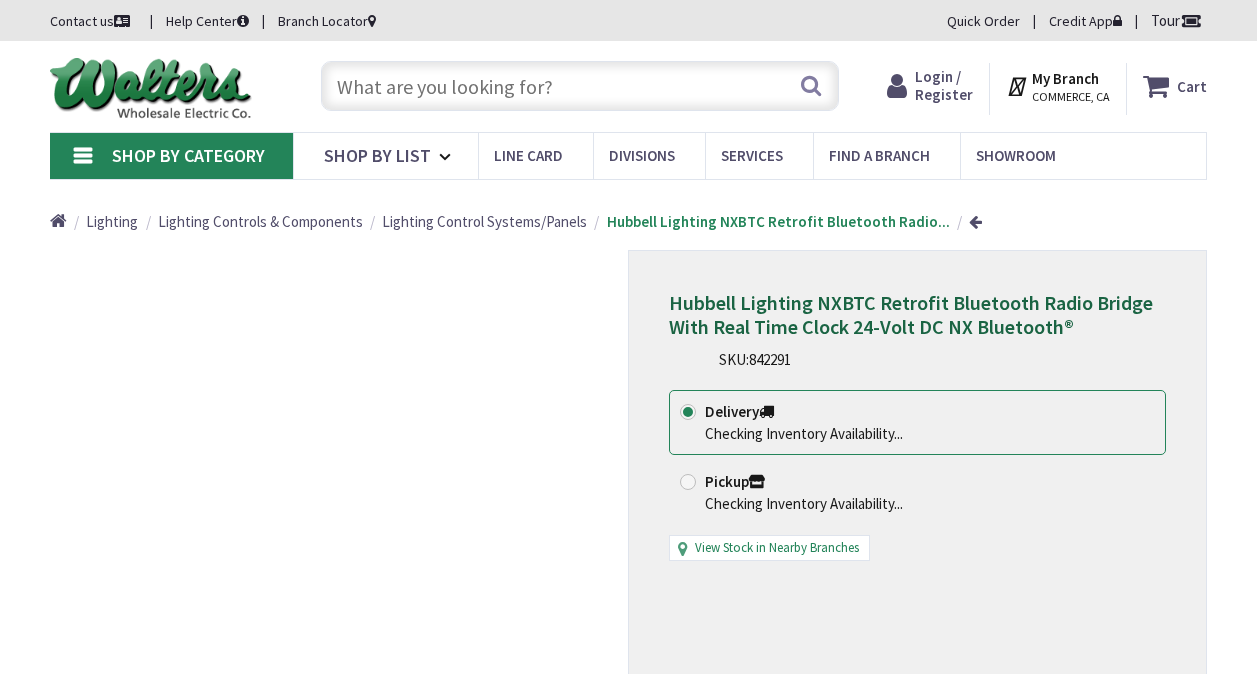scroll, scrollTop: 0, scrollLeft: 0, axis: both 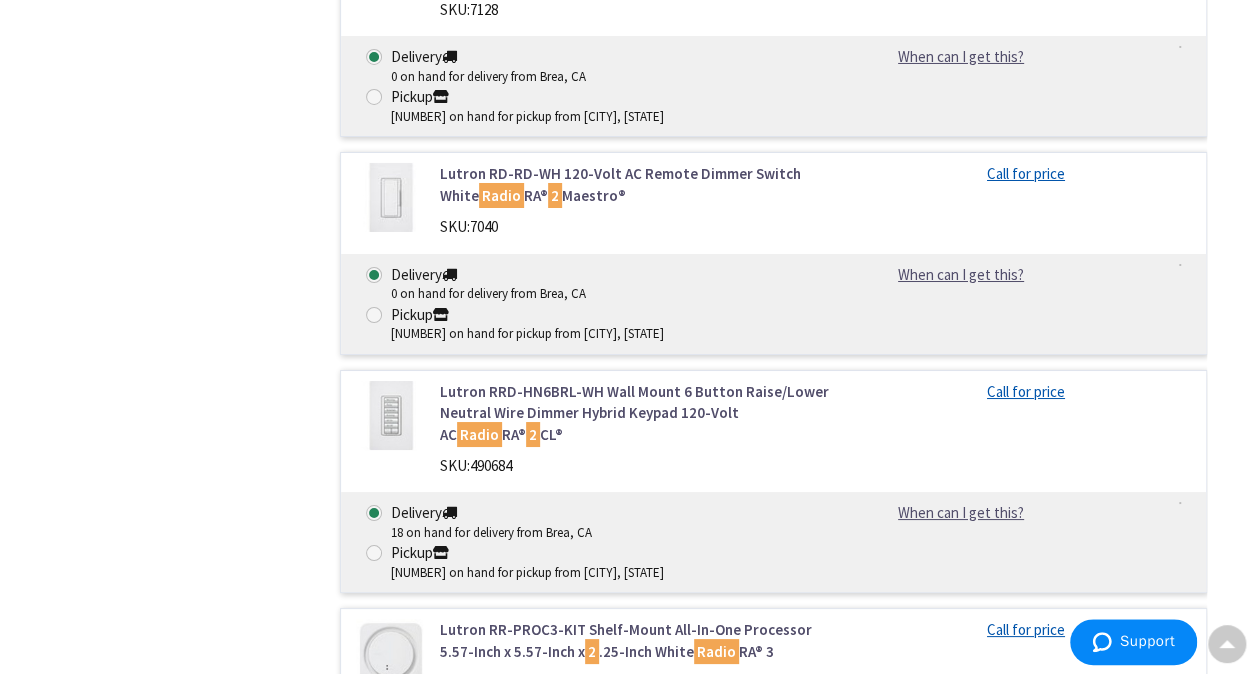 drag, startPoint x: 609, startPoint y: 222, endPoint x: 340, endPoint y: 227, distance: 269.04648 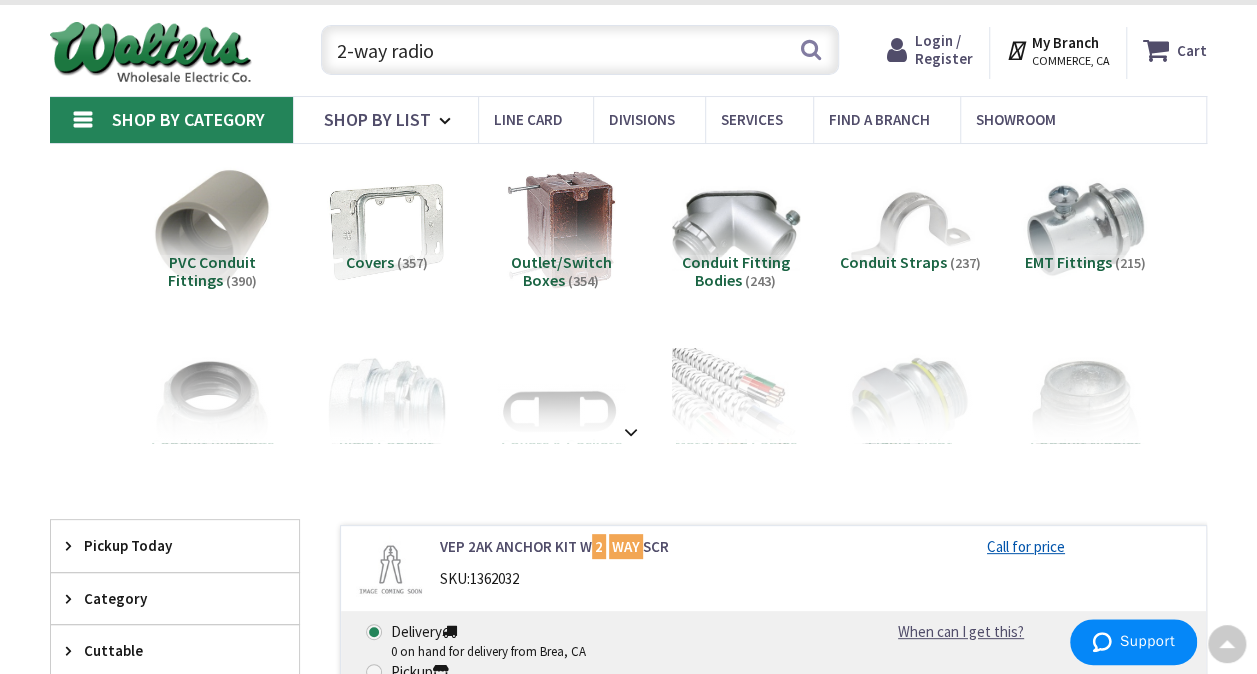 scroll, scrollTop: 0, scrollLeft: 0, axis: both 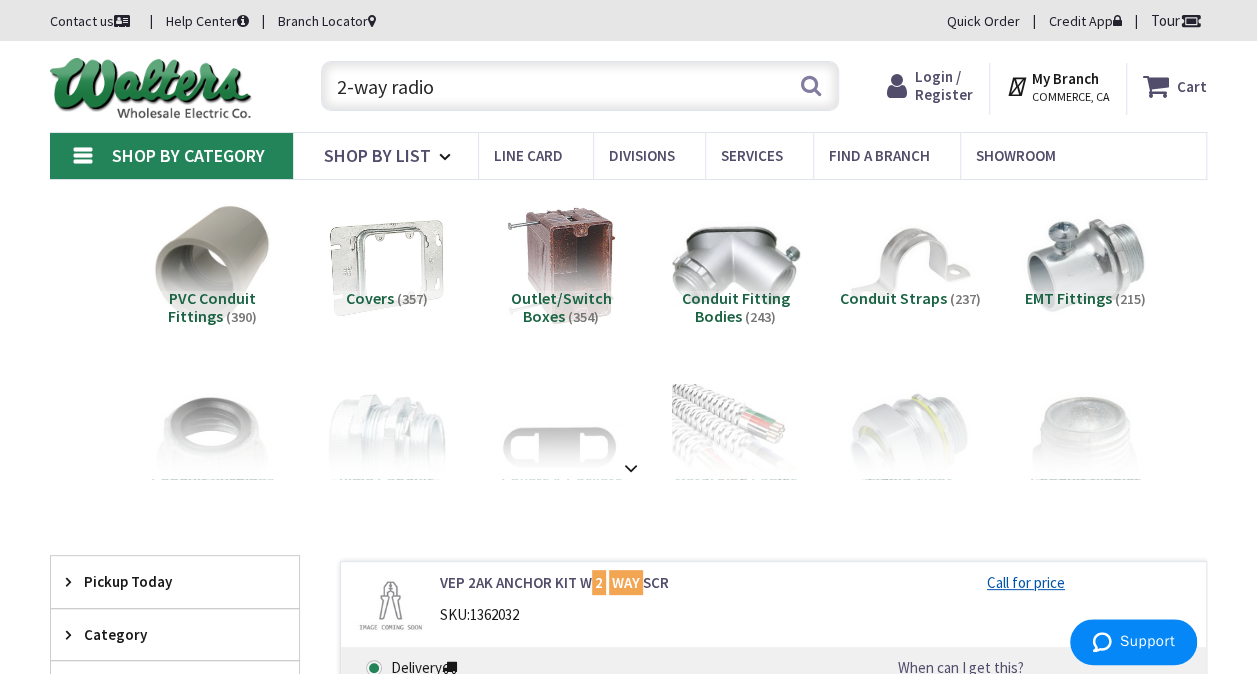 click on "2-way radio" at bounding box center [580, 86] 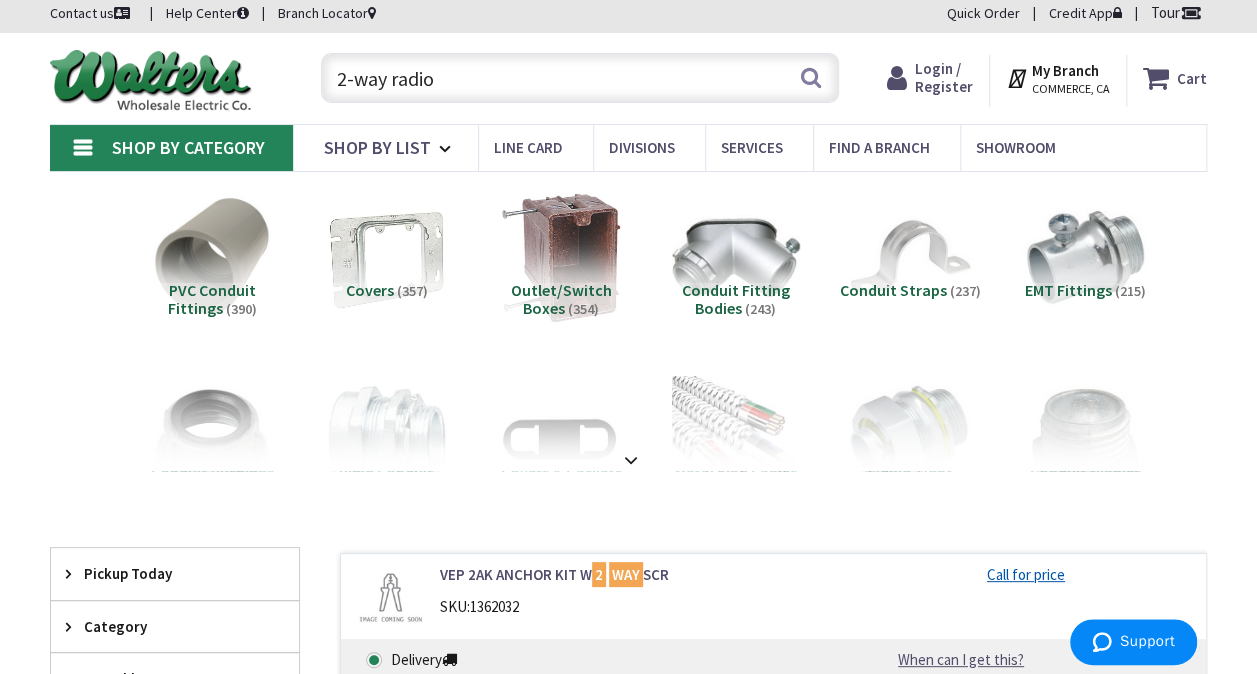 scroll, scrollTop: 0, scrollLeft: 0, axis: both 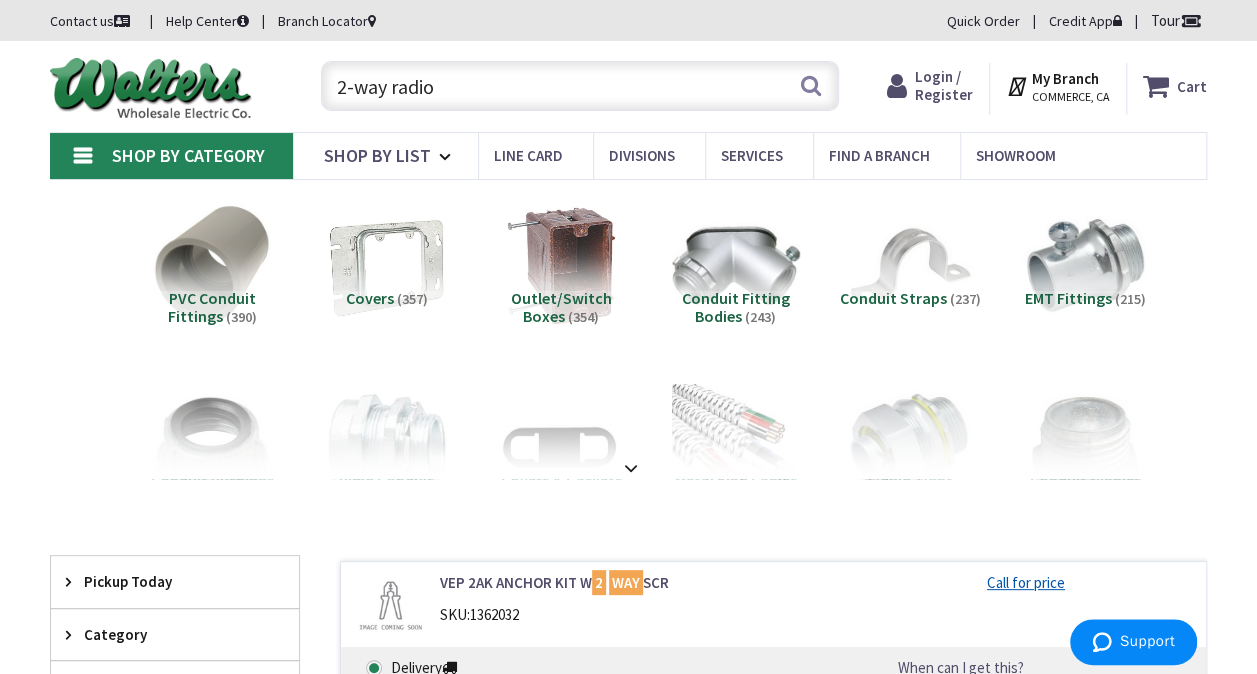 click on "2-way radio" at bounding box center [580, 86] 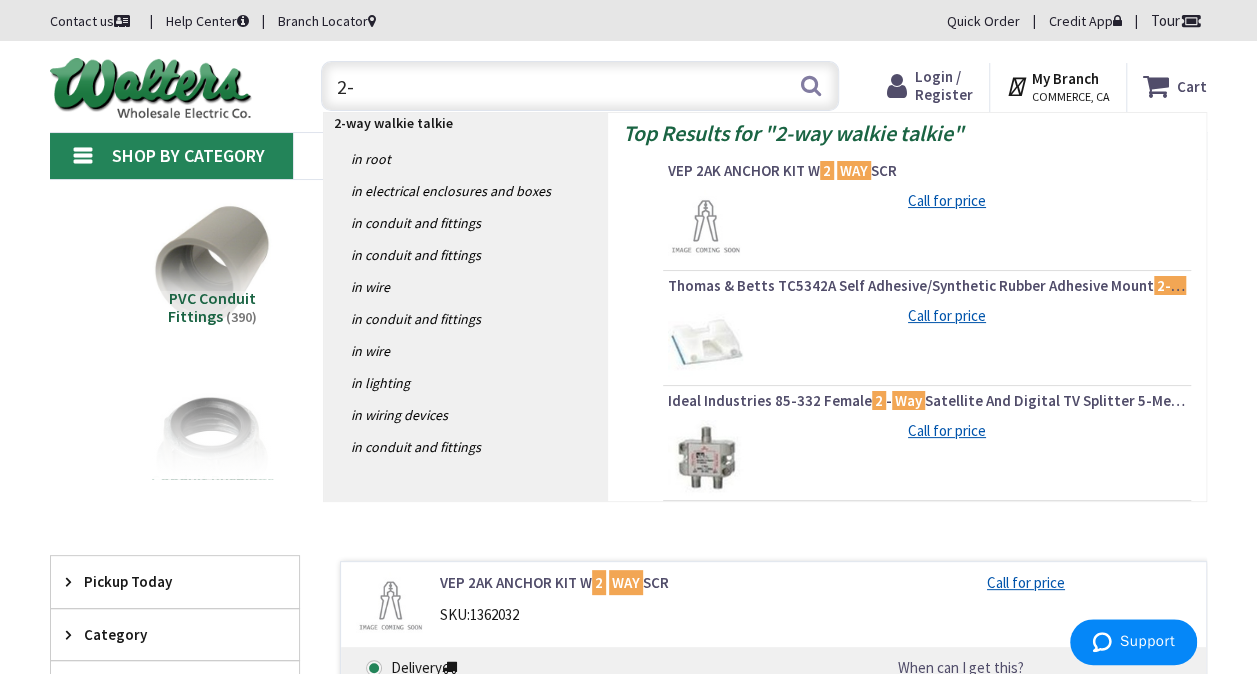 type on "2" 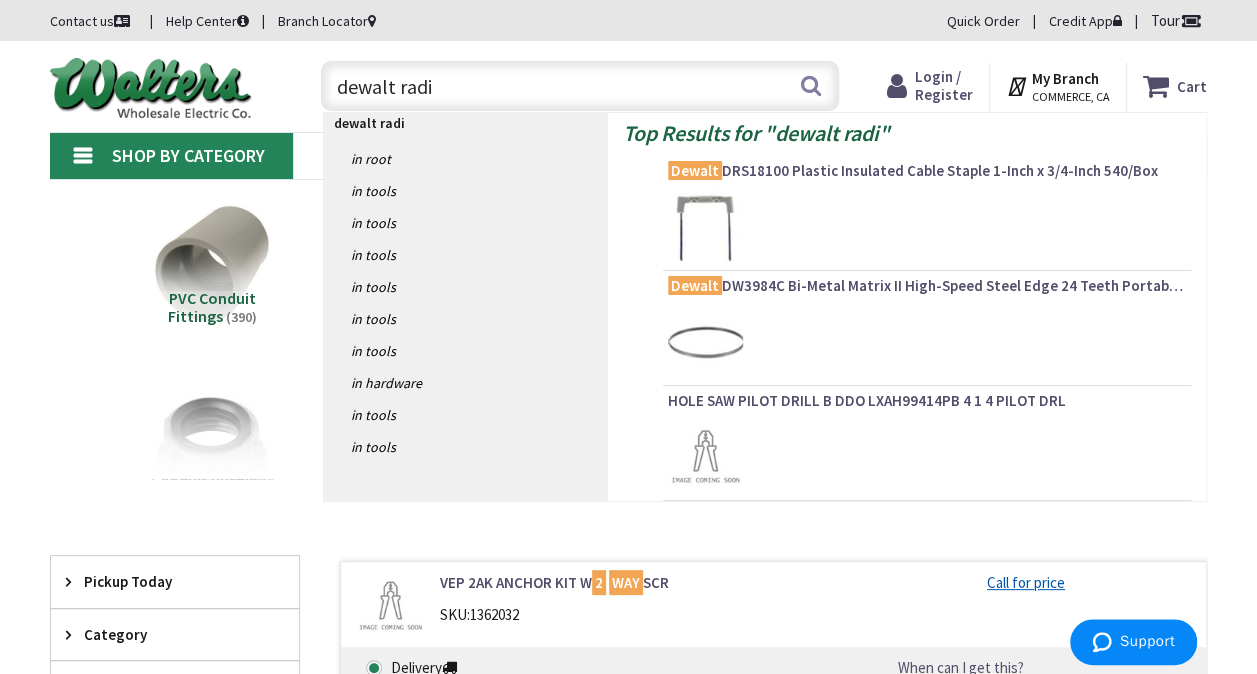 type on "dewalt radio" 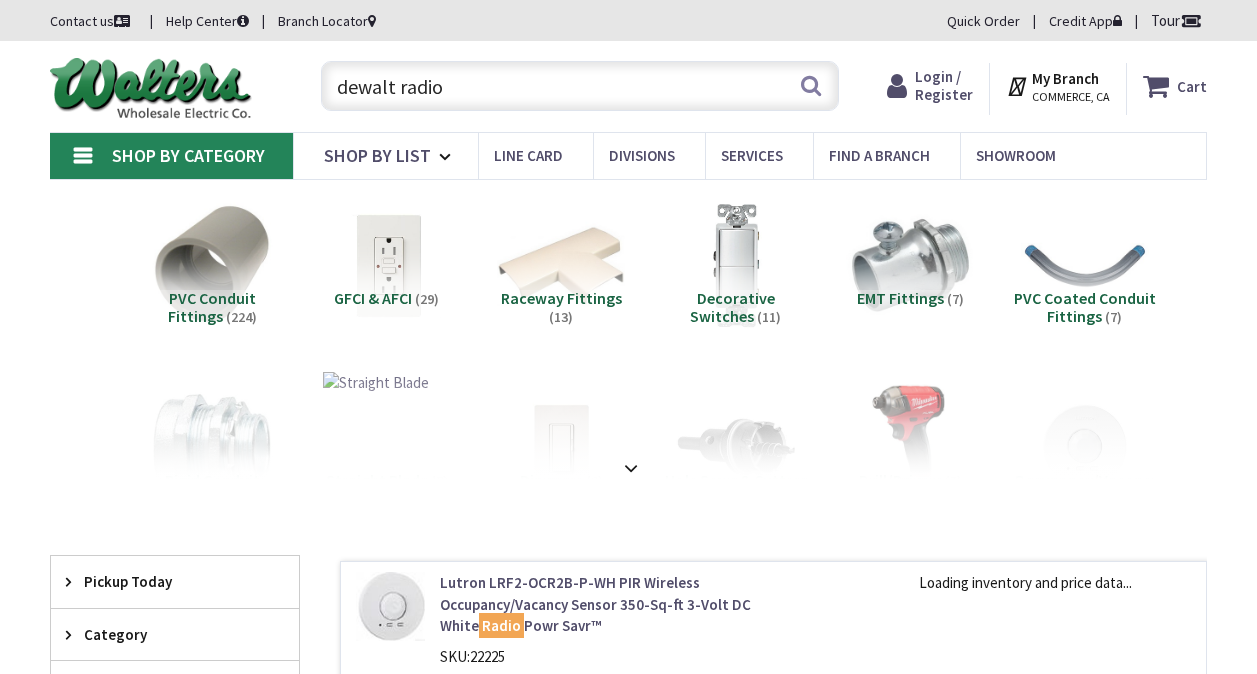 scroll, scrollTop: 0, scrollLeft: 0, axis: both 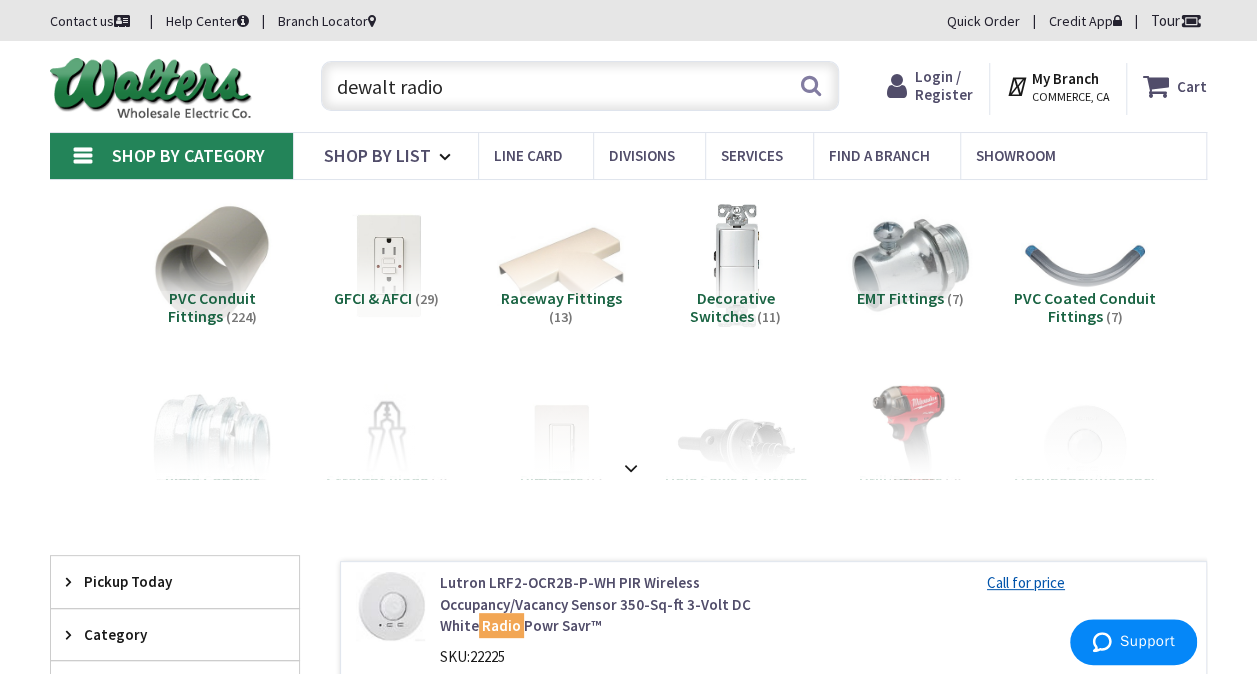 click on "dewalt radio" at bounding box center [580, 86] 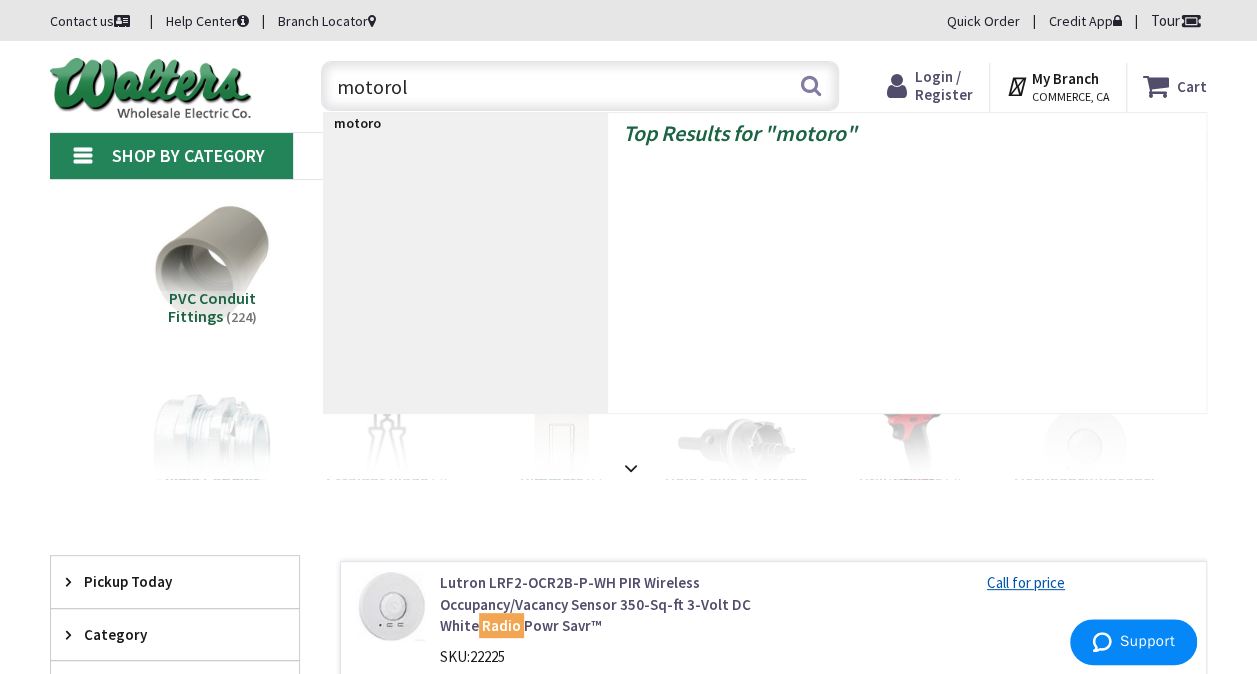 type on "motorola" 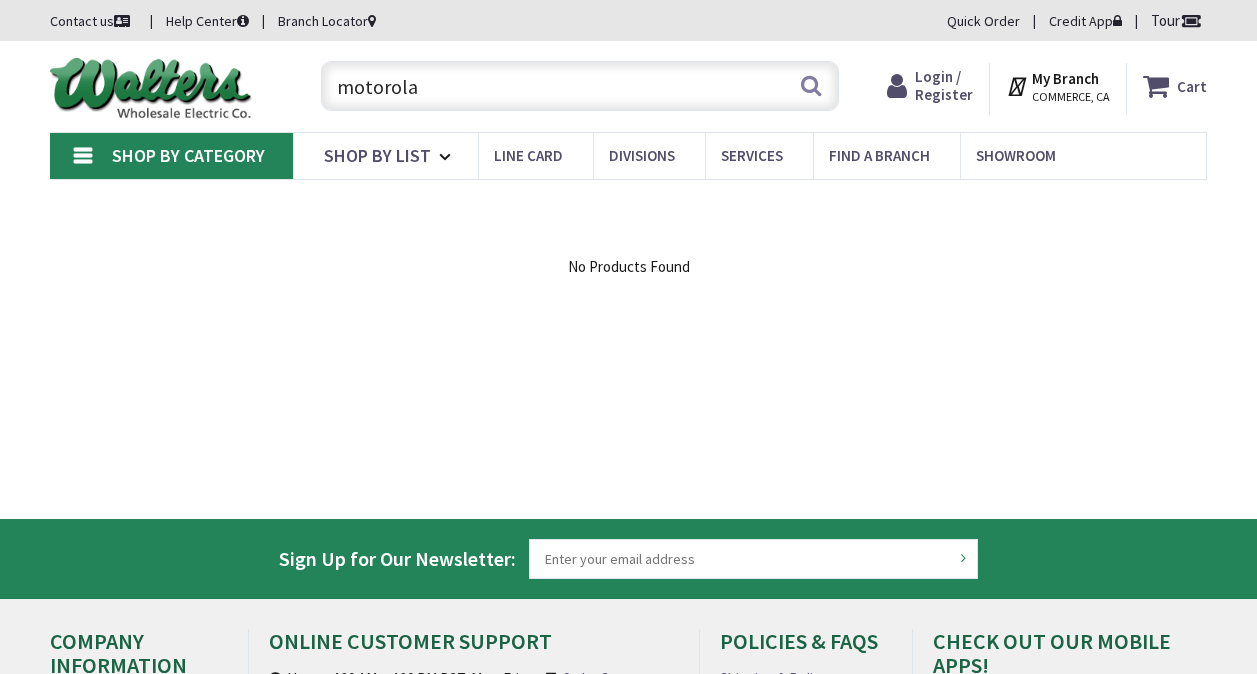 scroll, scrollTop: 0, scrollLeft: 0, axis: both 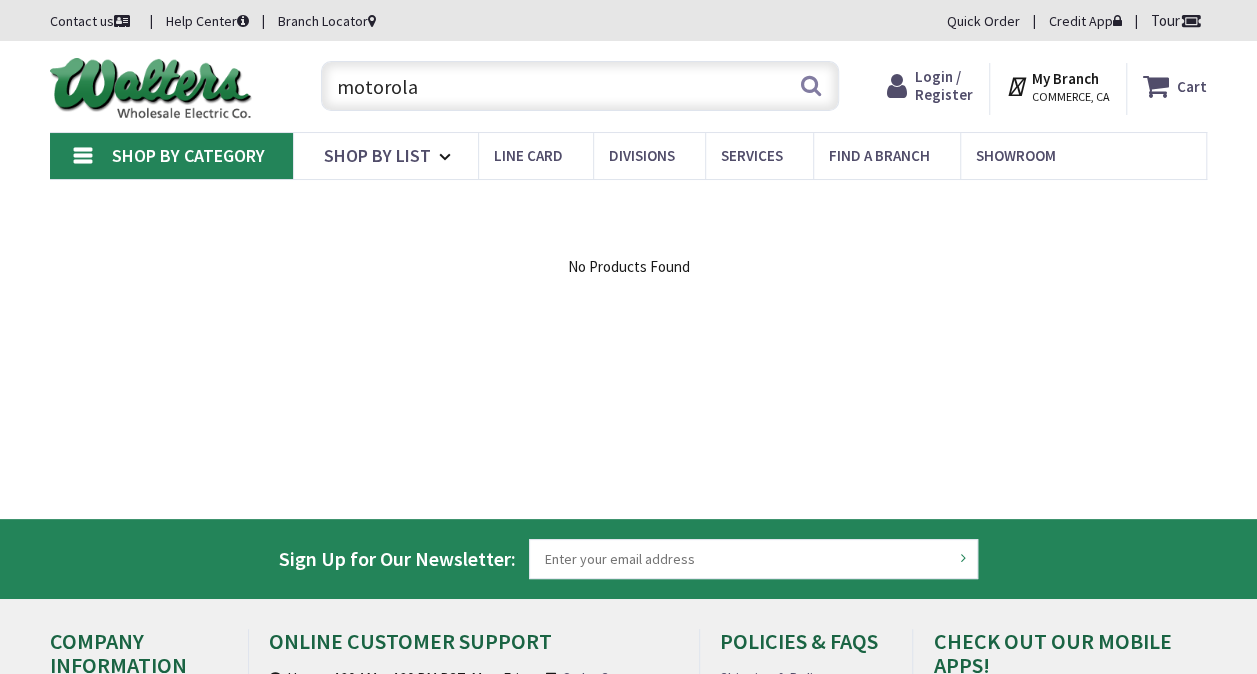 click on "motorola" at bounding box center [580, 86] 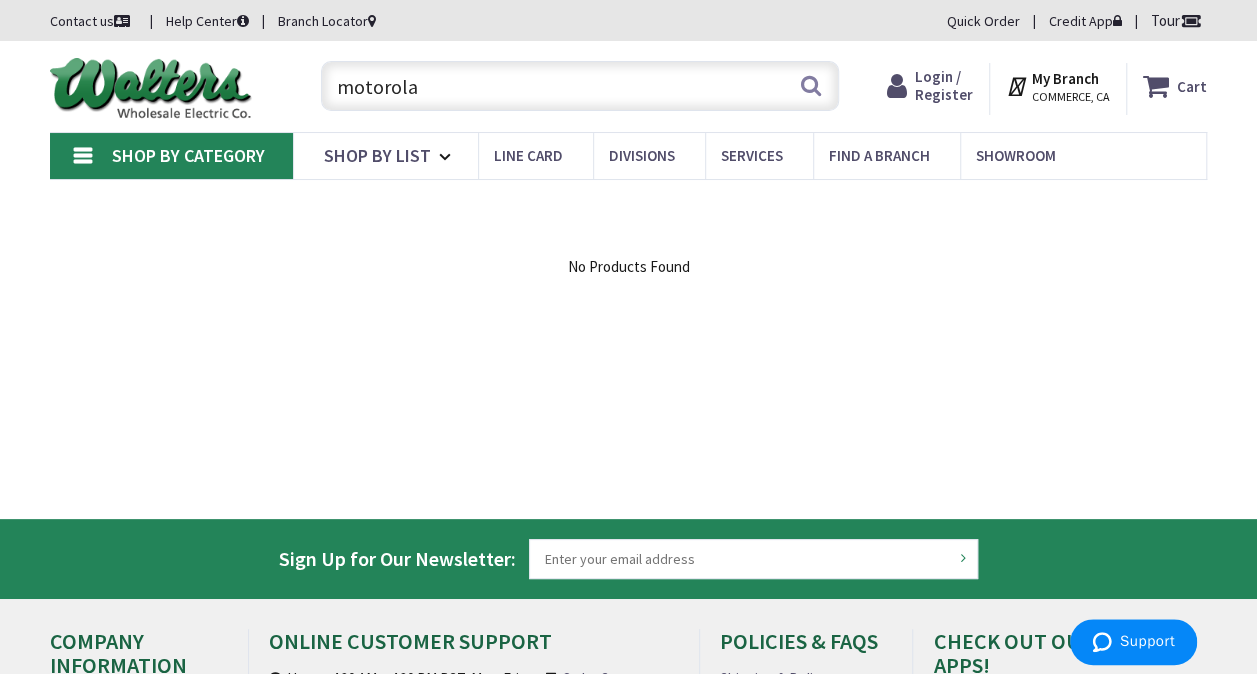 click on "motorola" at bounding box center (580, 86) 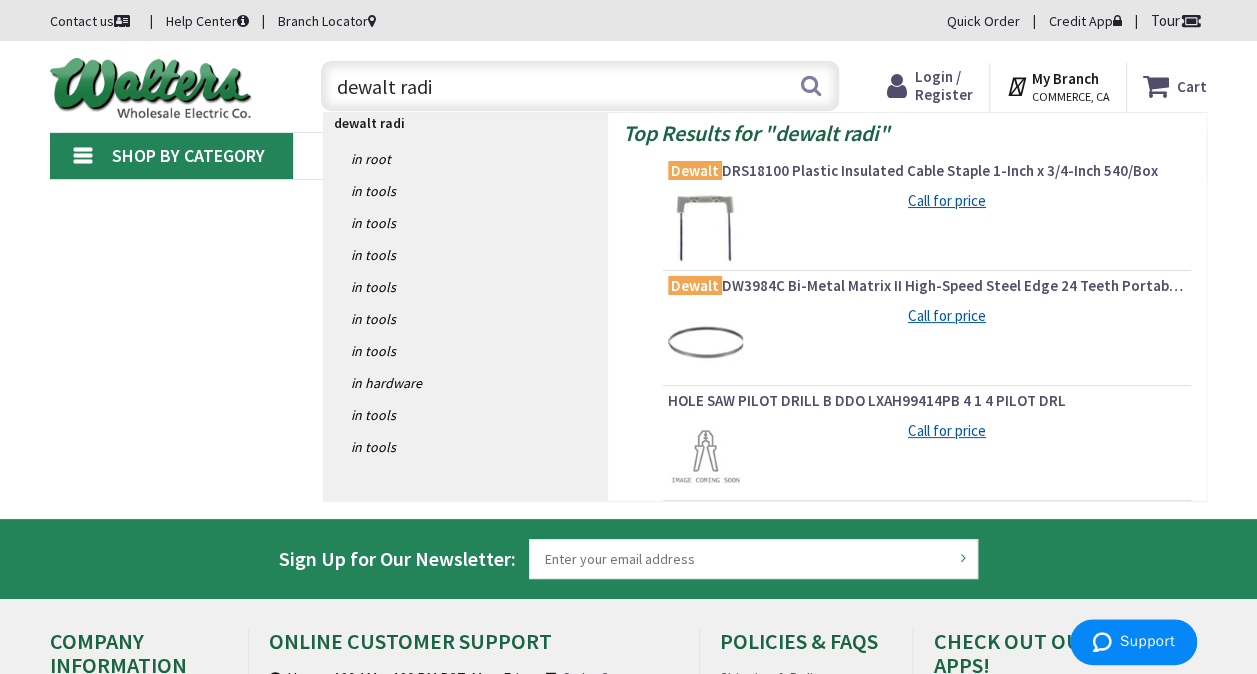 type on "dewalt radio" 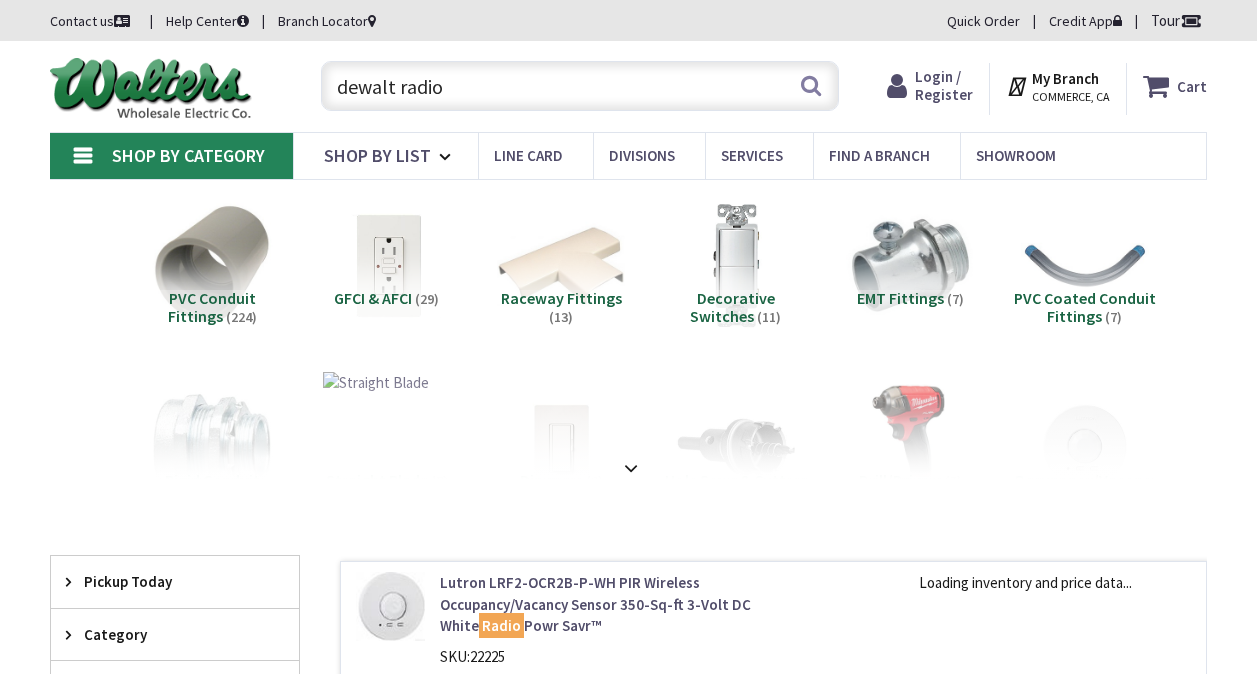 scroll, scrollTop: 0, scrollLeft: 0, axis: both 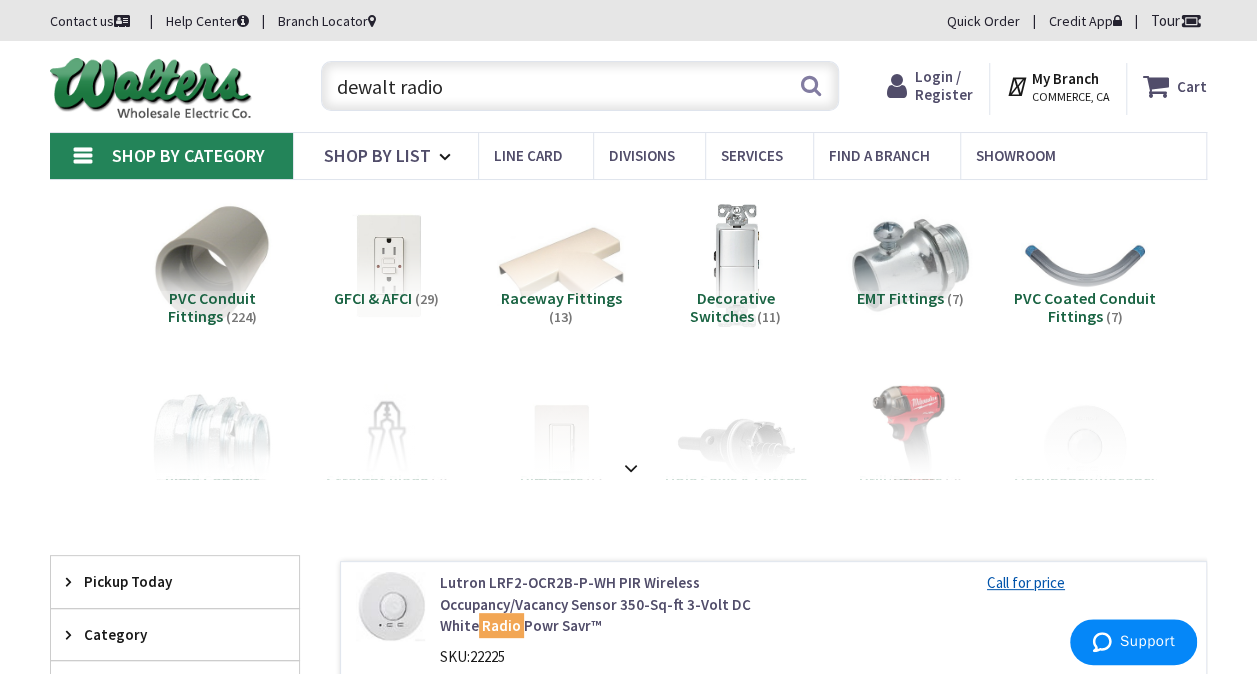 click on "dewalt radio" at bounding box center (580, 86) 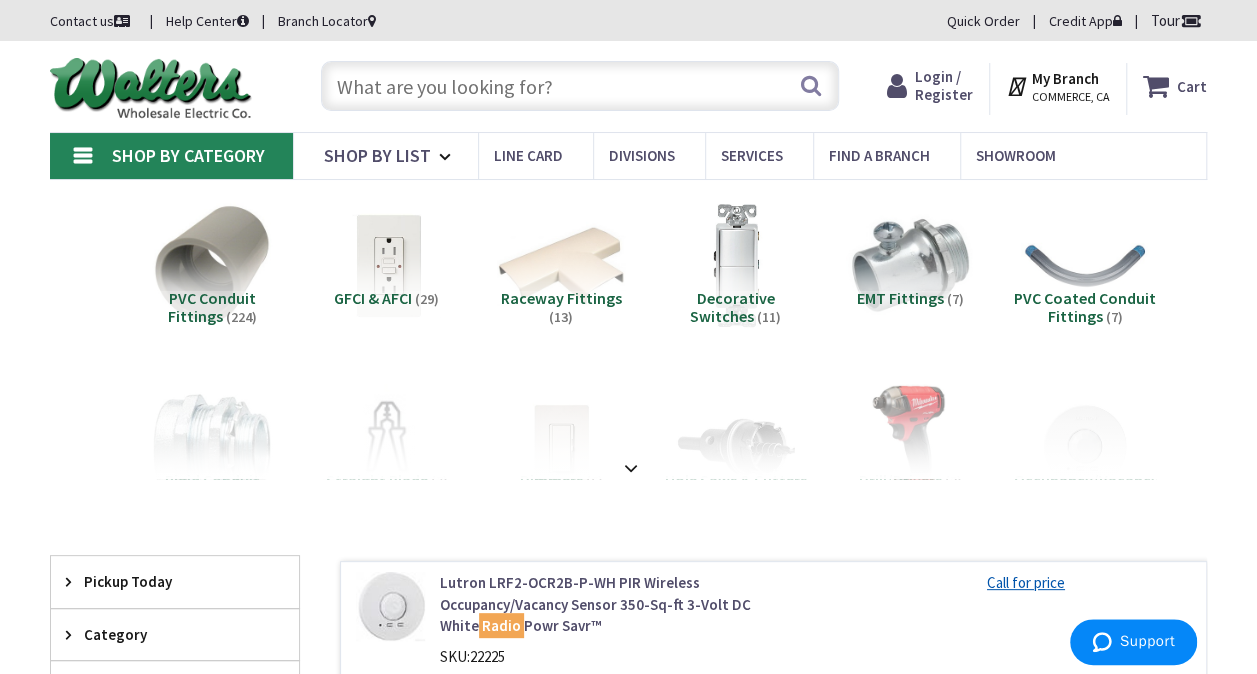 click at bounding box center (580, 86) 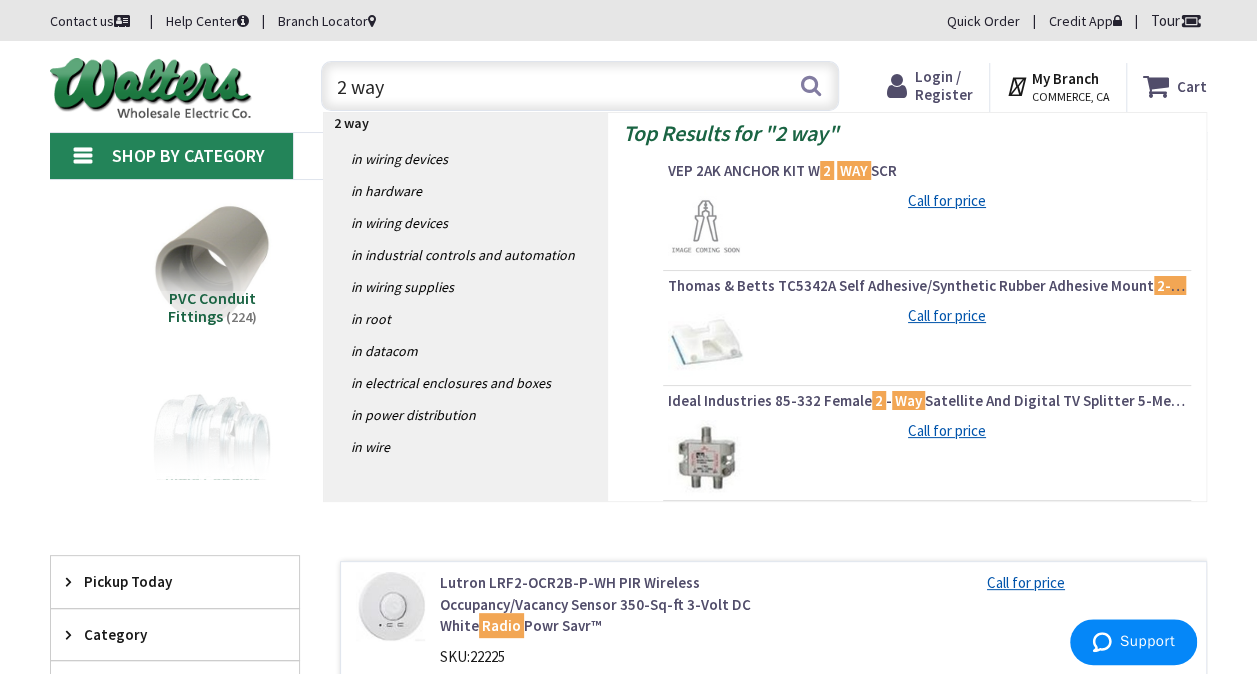 type on "2 way" 